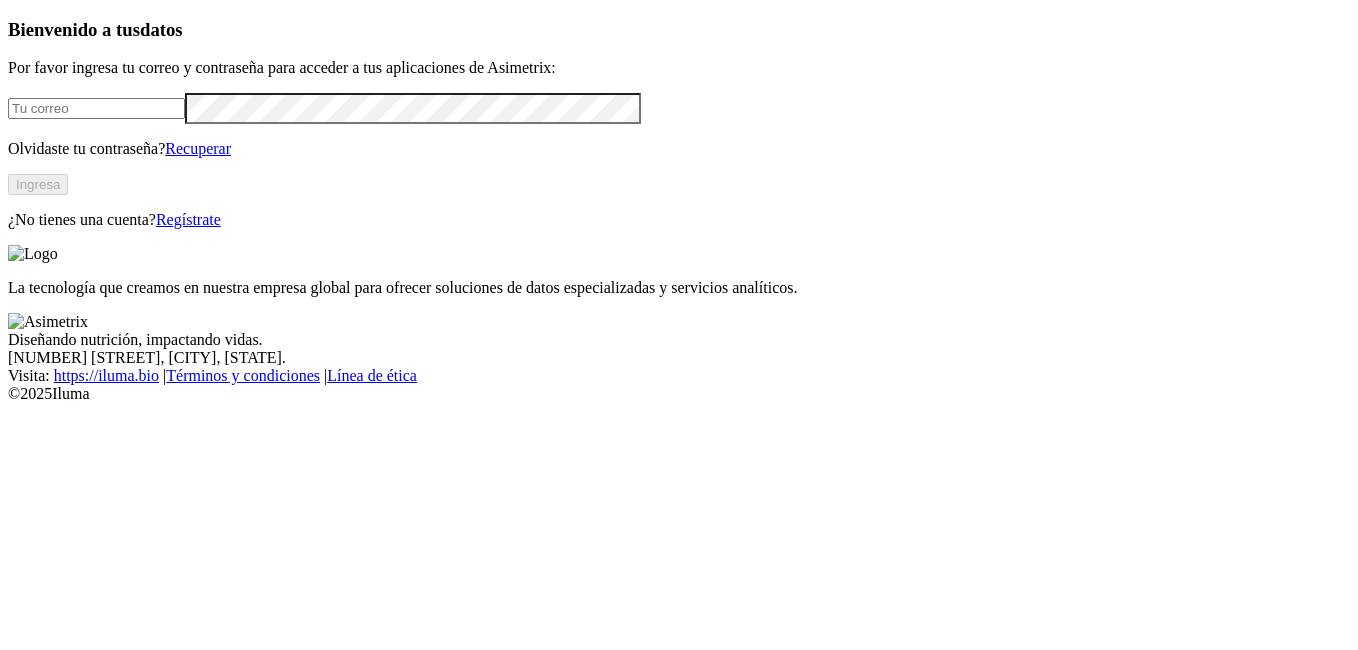 scroll, scrollTop: 0, scrollLeft: 0, axis: both 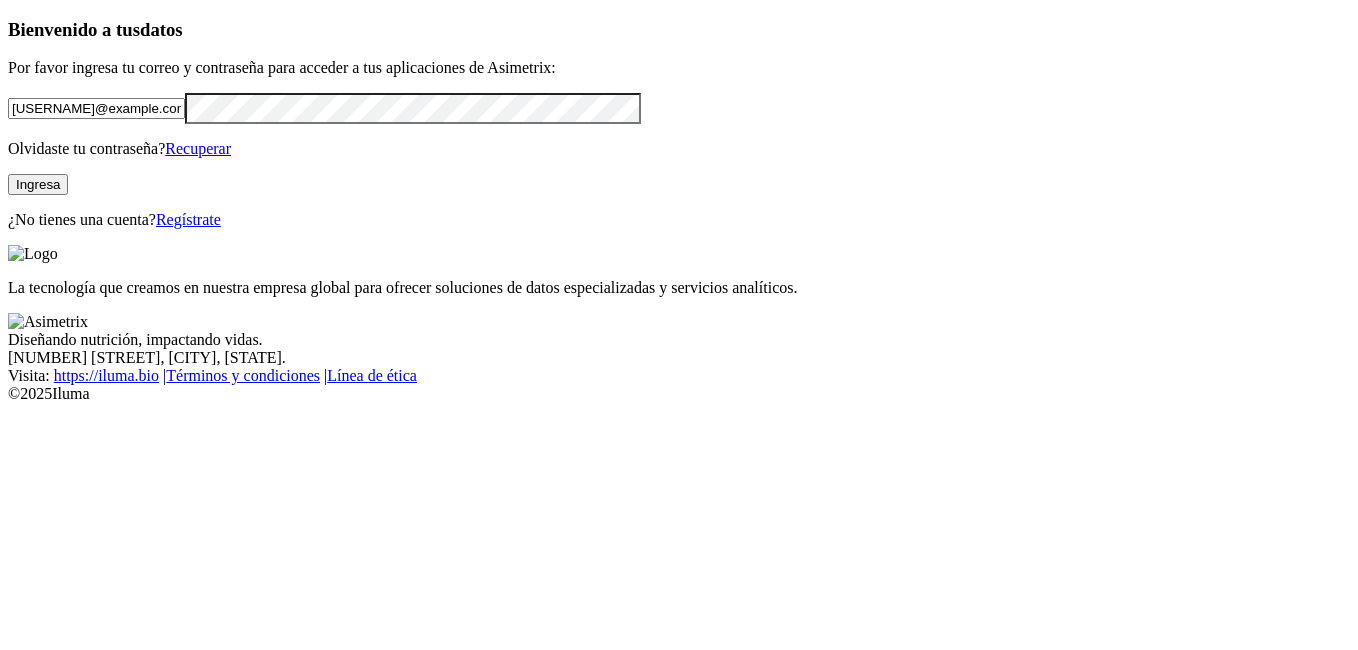 click on "Ingresa" at bounding box center [38, 184] 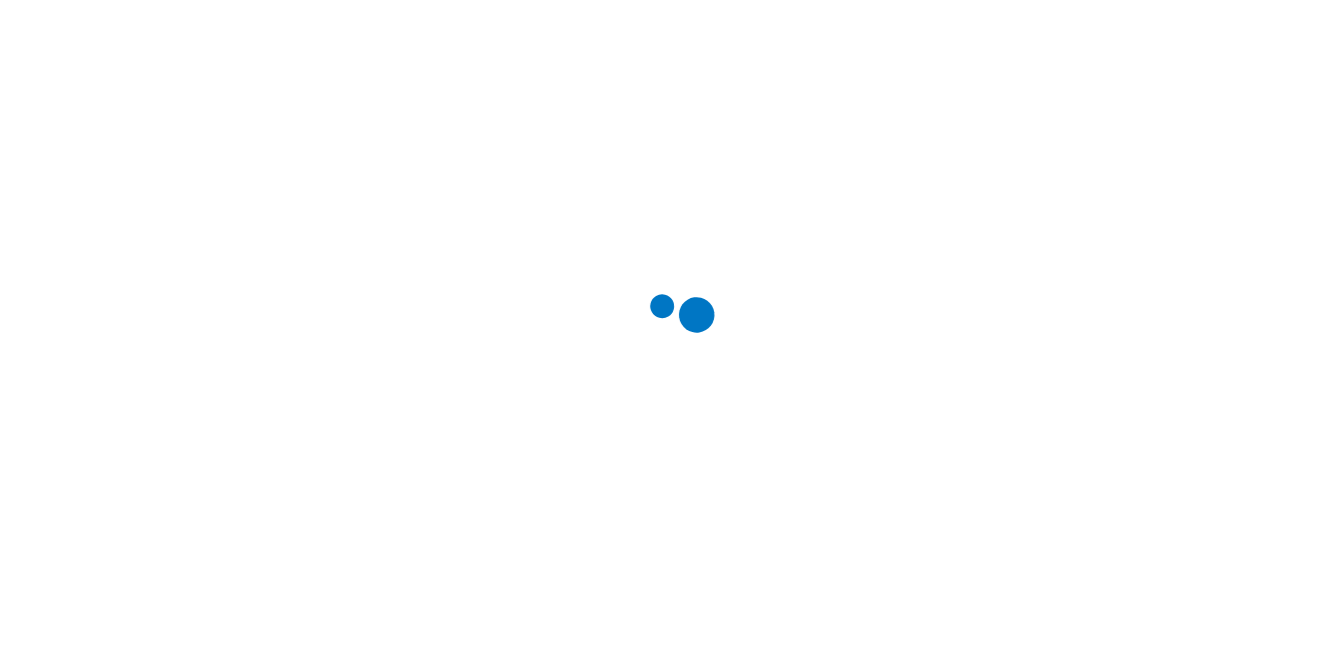 scroll, scrollTop: 0, scrollLeft: 0, axis: both 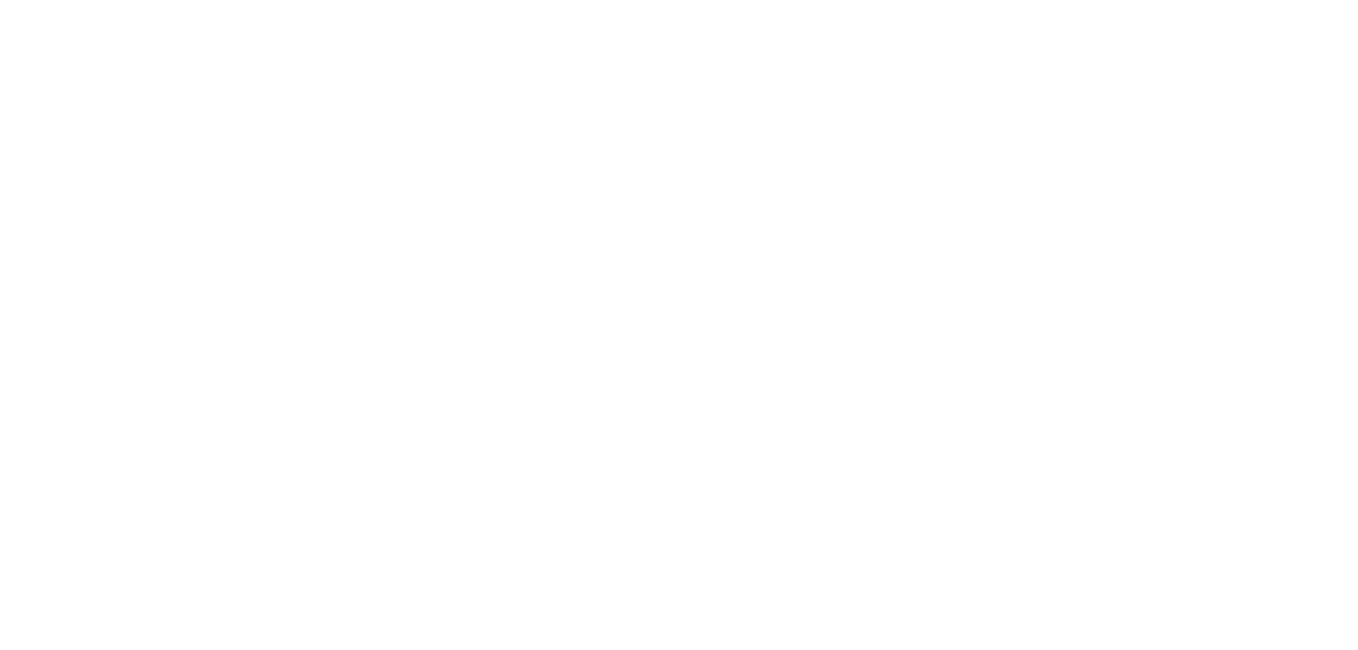 click 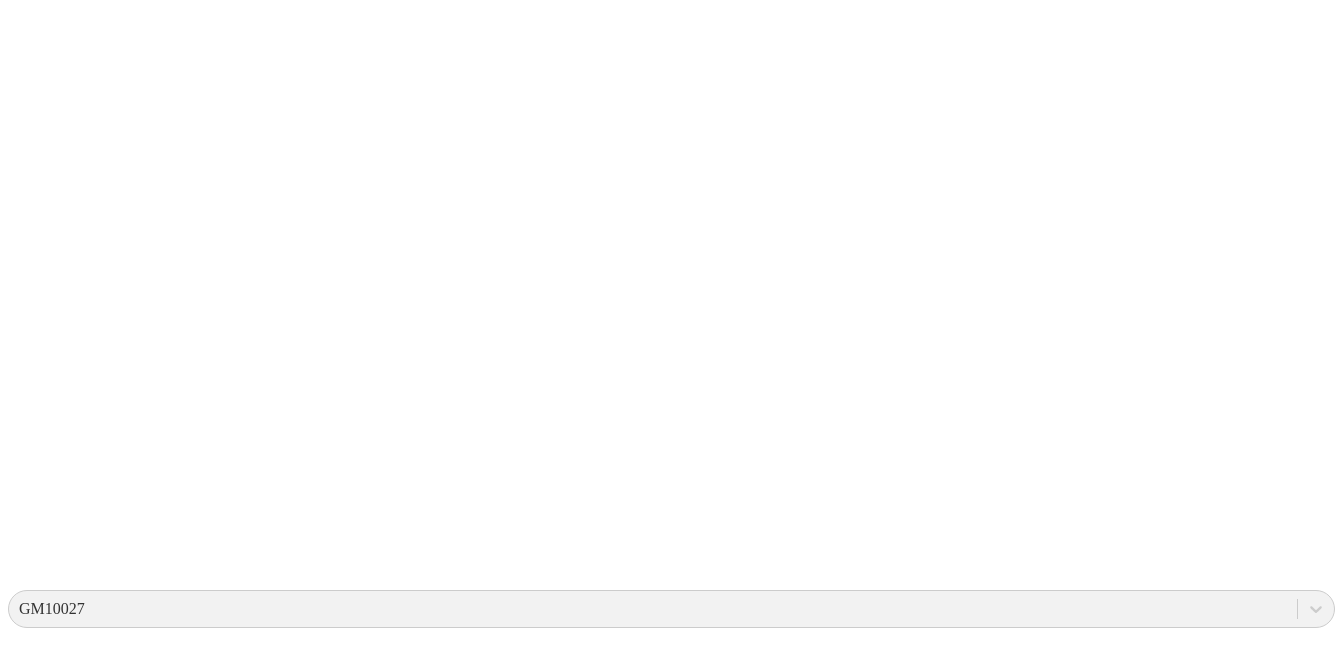 scroll, scrollTop: 0, scrollLeft: 0, axis: both 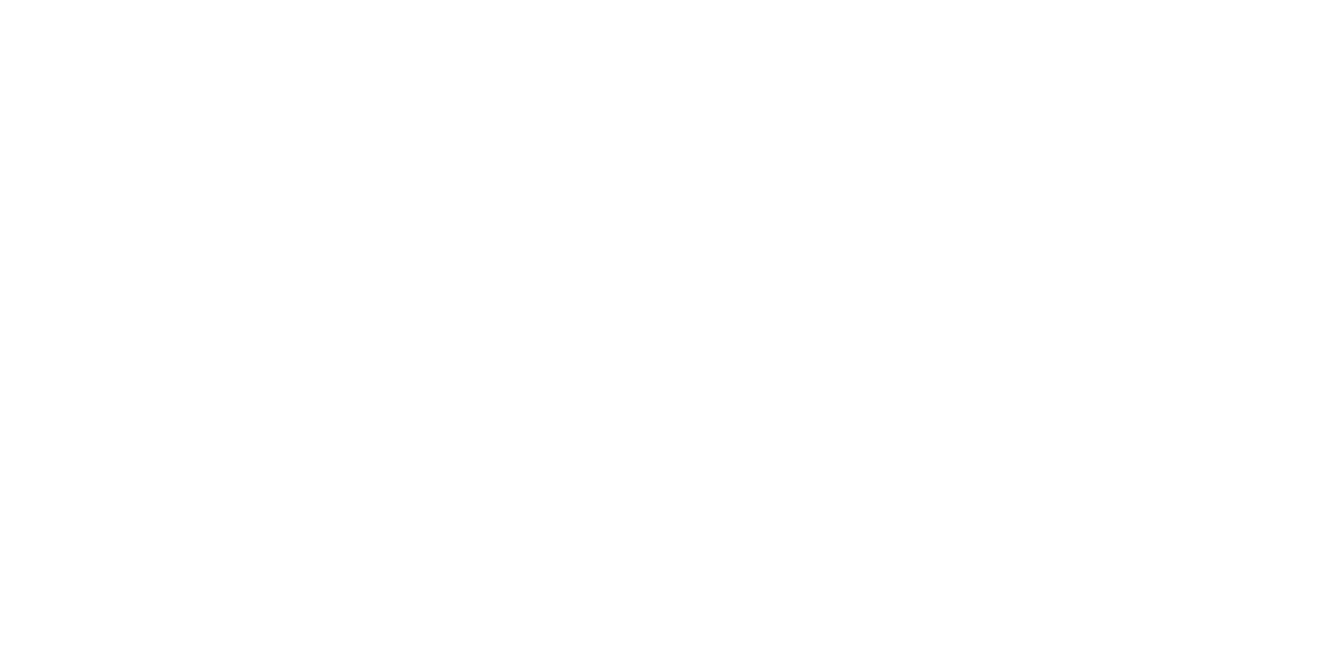 click 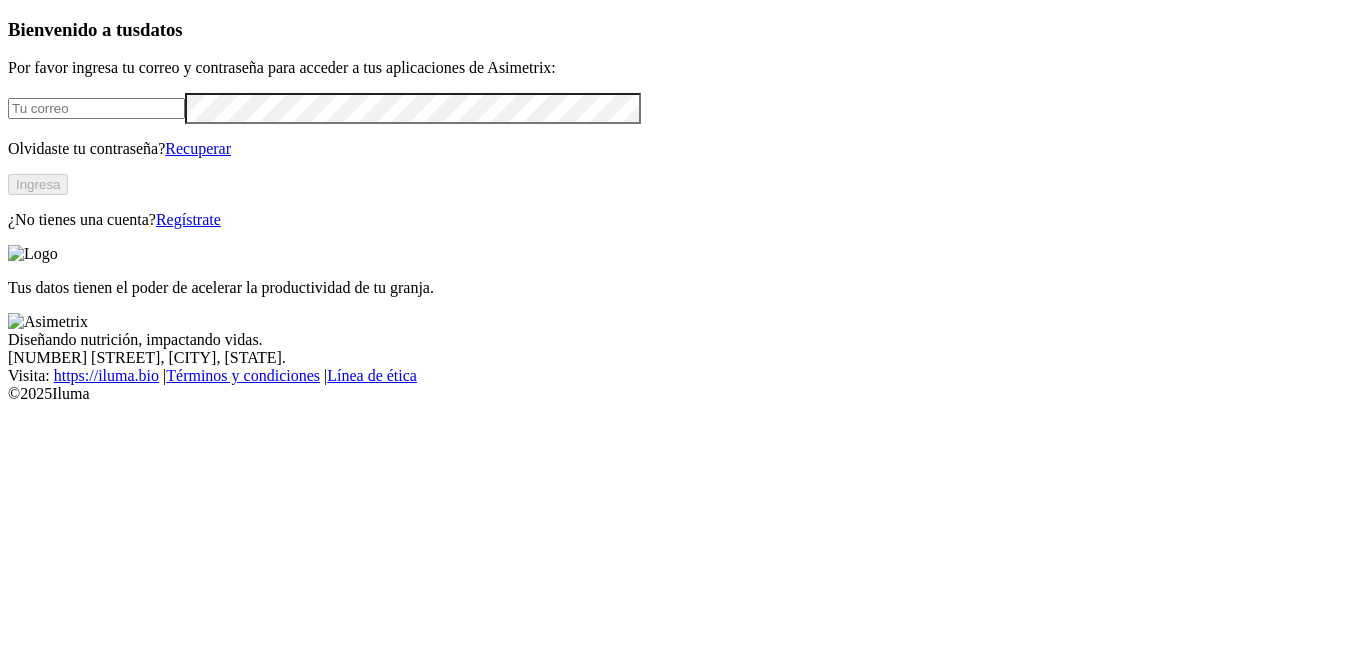scroll, scrollTop: 0, scrollLeft: 0, axis: both 